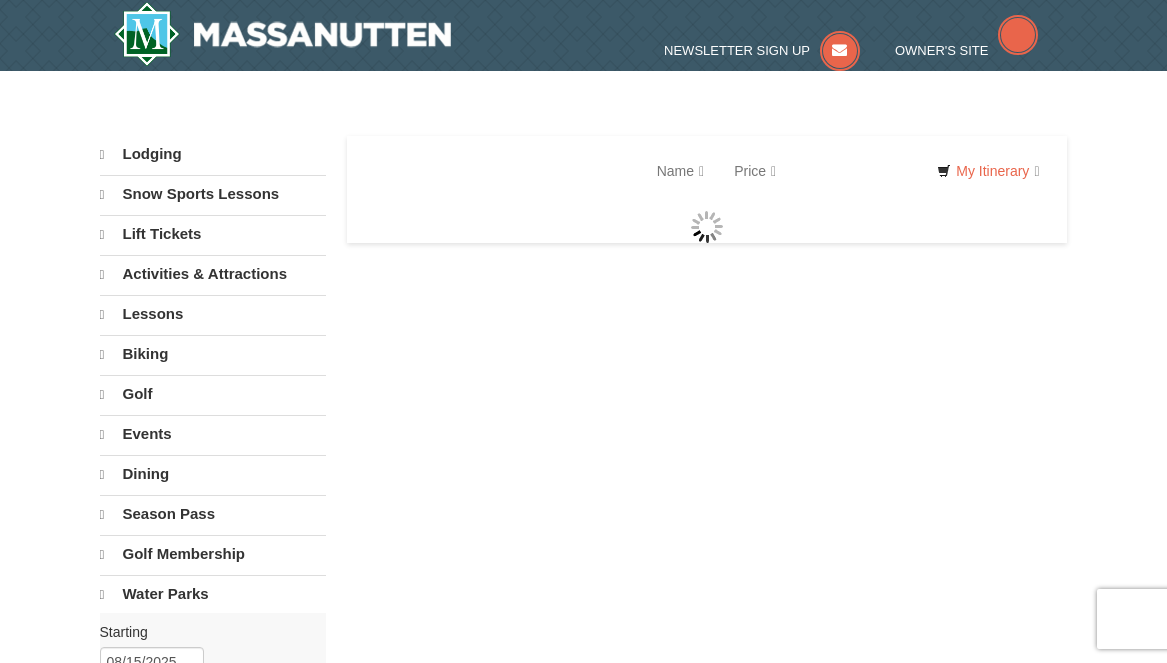 scroll, scrollTop: 0, scrollLeft: 0, axis: both 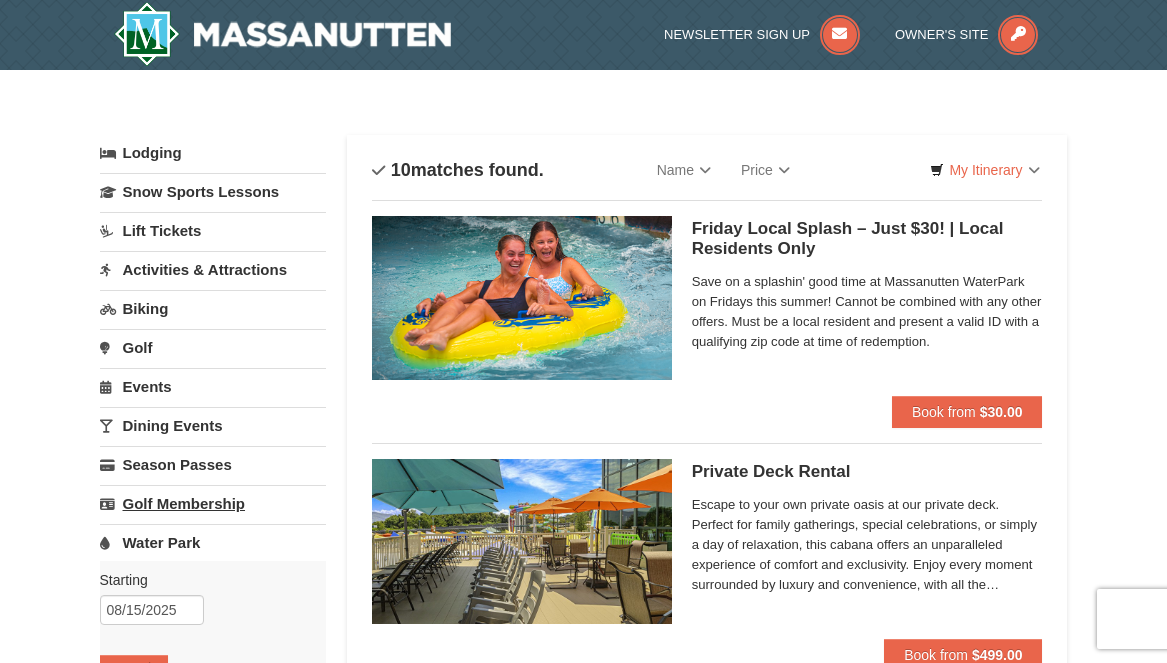 click on "Golf Membership" at bounding box center [213, 503] 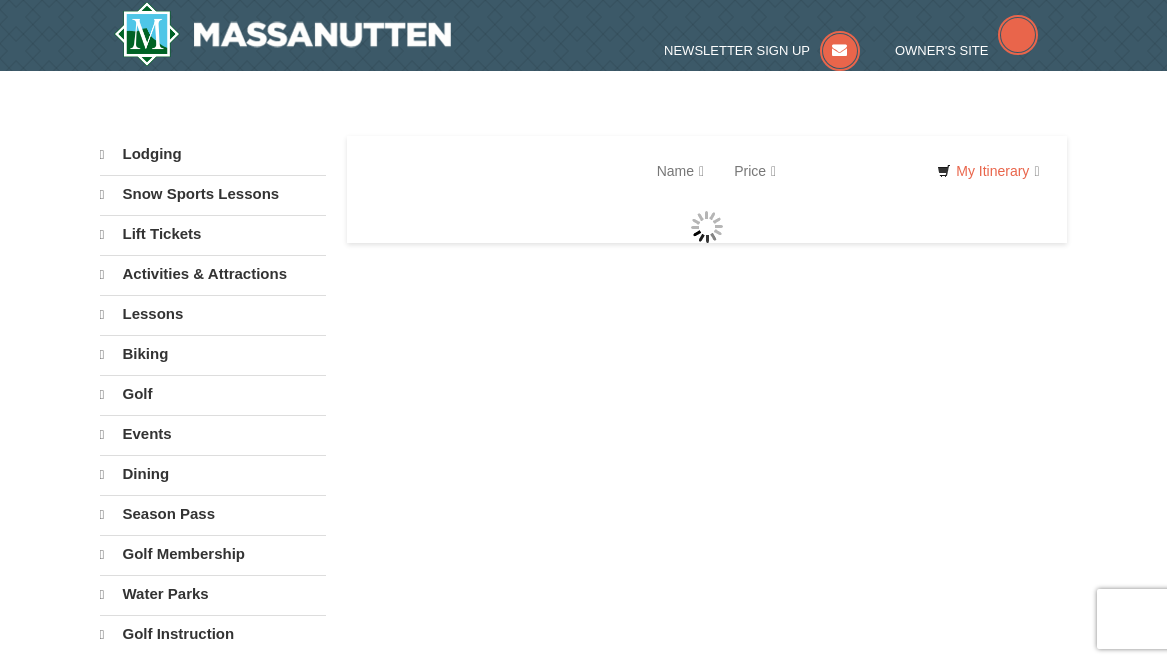 scroll, scrollTop: 0, scrollLeft: 0, axis: both 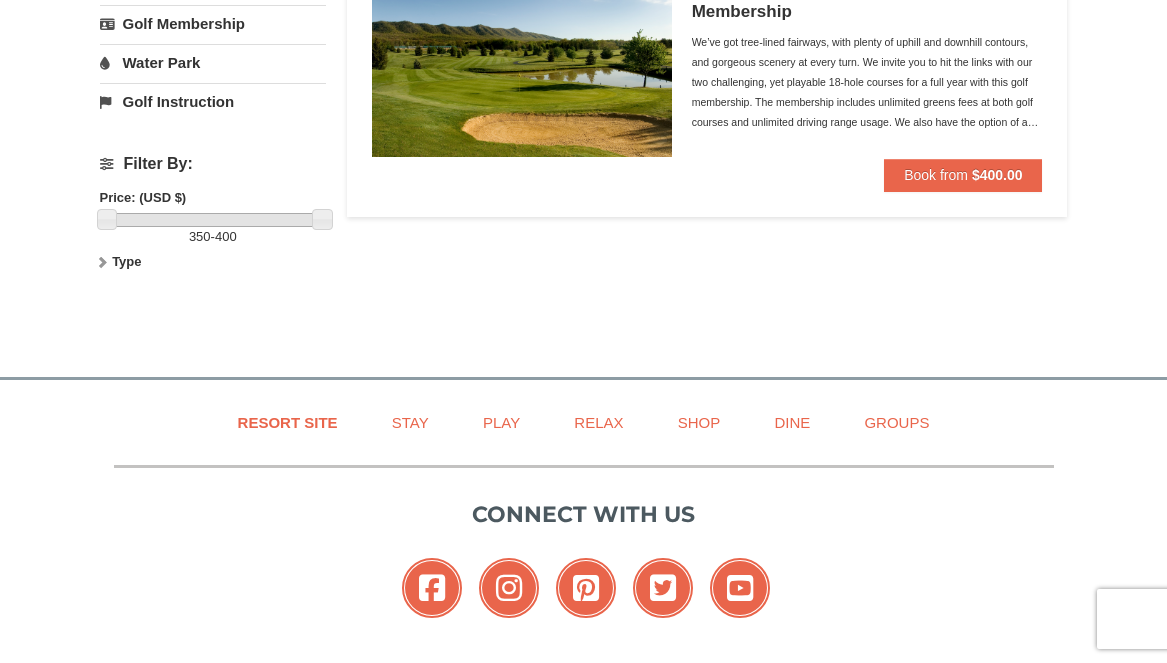 click on "Water Park" at bounding box center [213, 62] 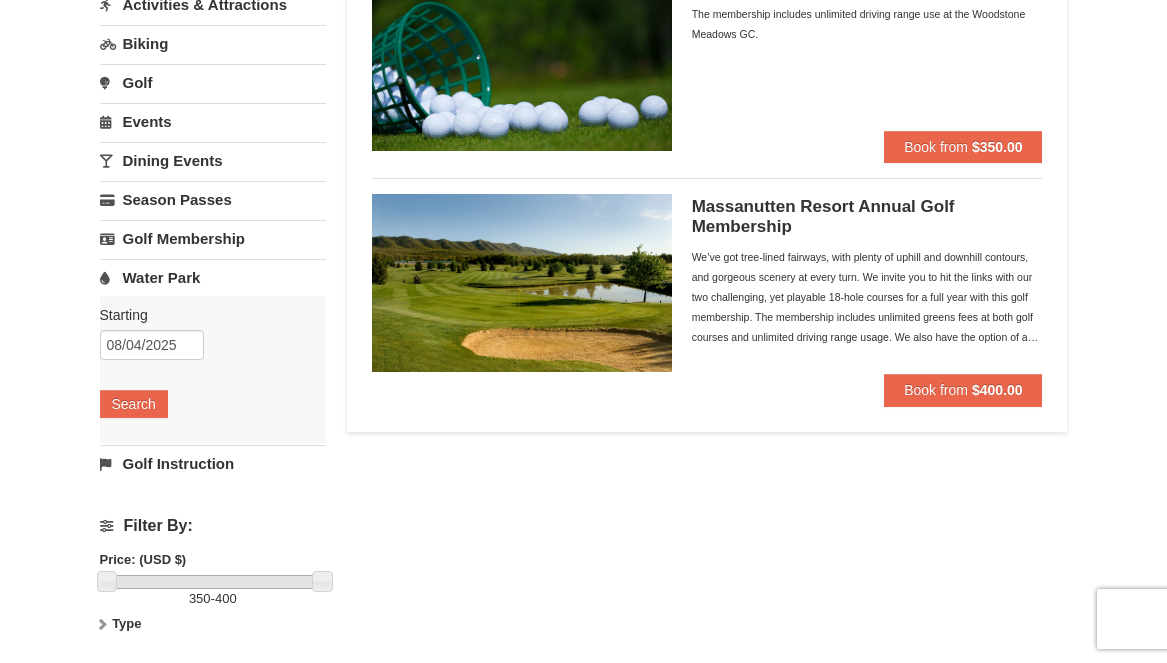 scroll, scrollTop: 261, scrollLeft: 0, axis: vertical 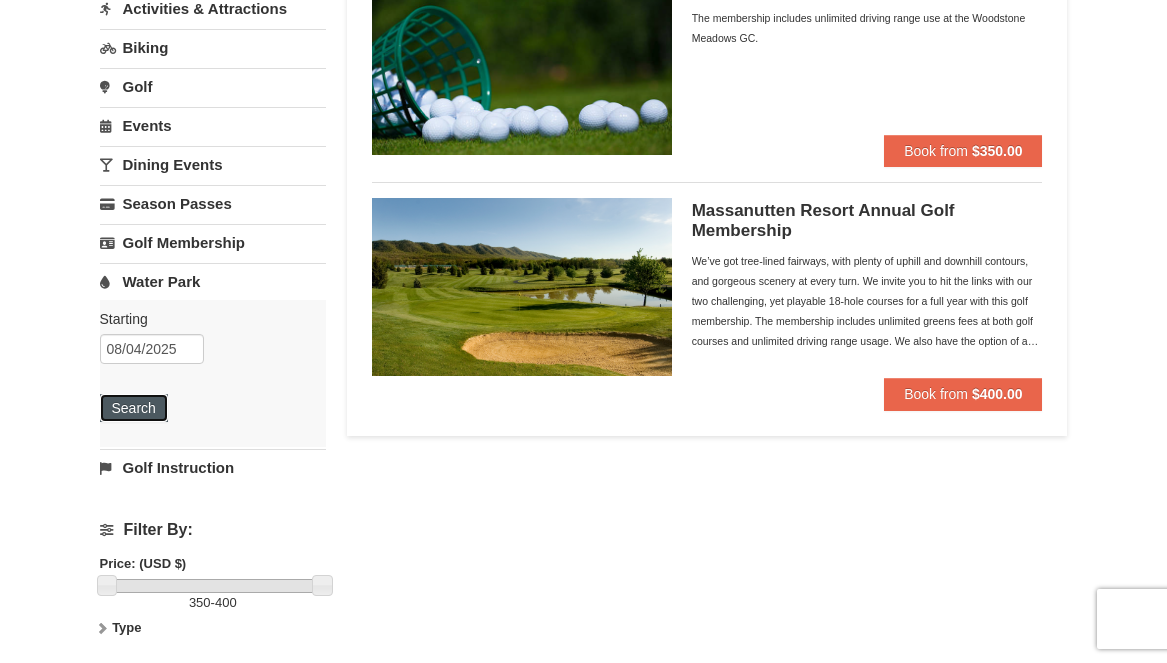click on "Search" at bounding box center [134, 408] 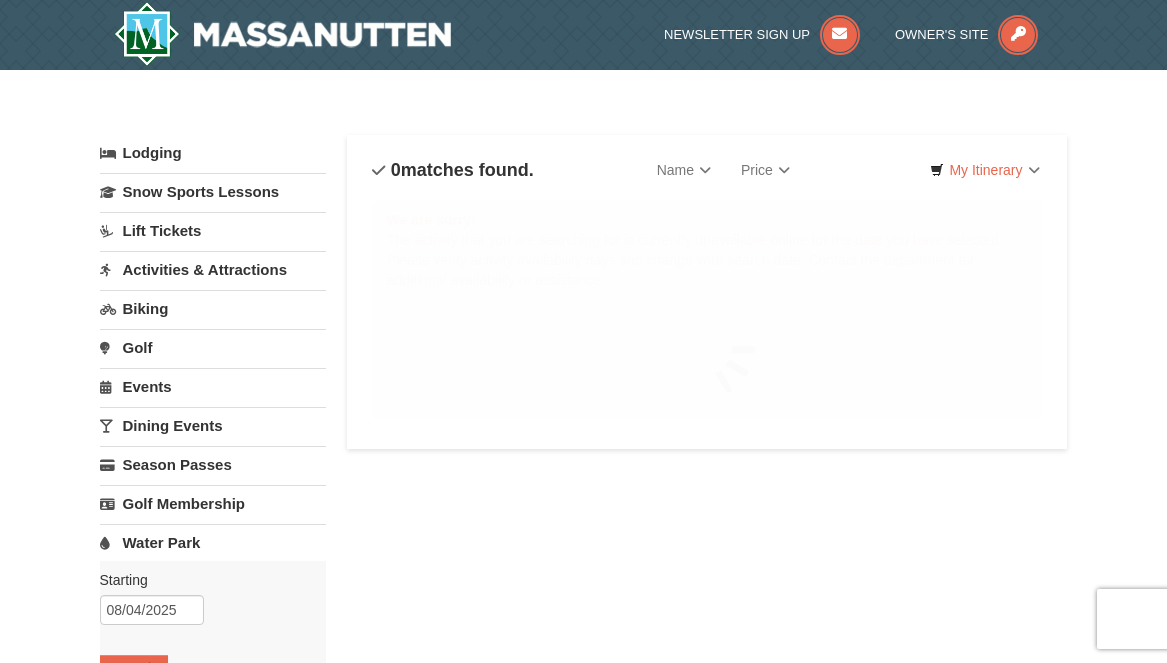 scroll, scrollTop: 0, scrollLeft: 0, axis: both 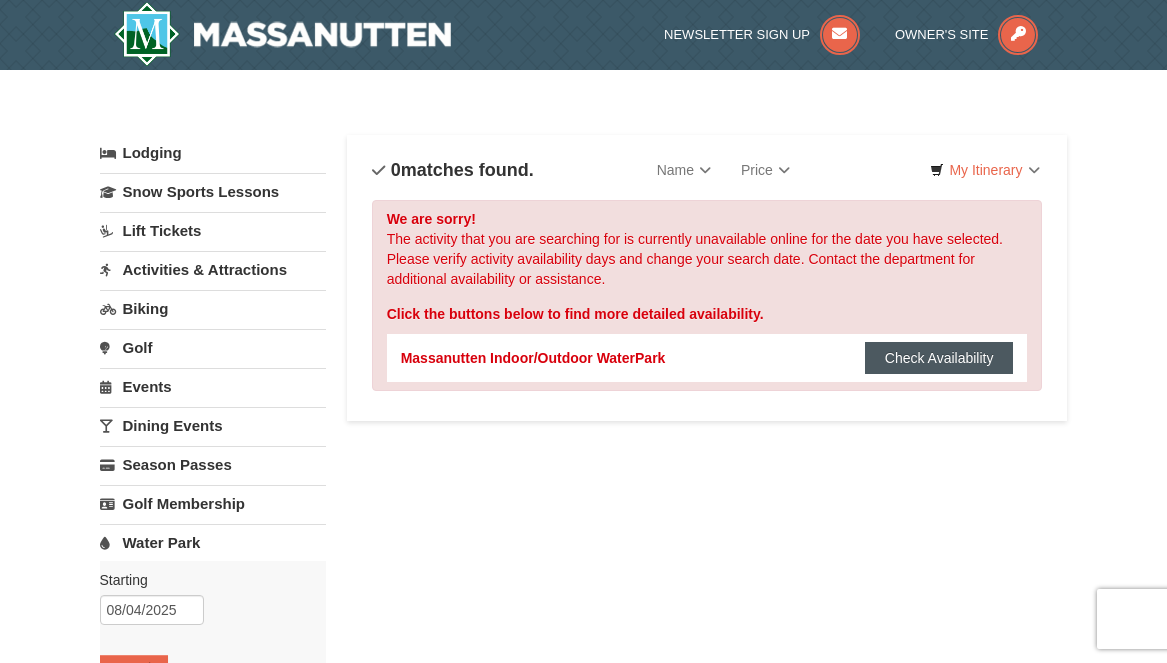 click on "Check Availability" at bounding box center (939, 358) 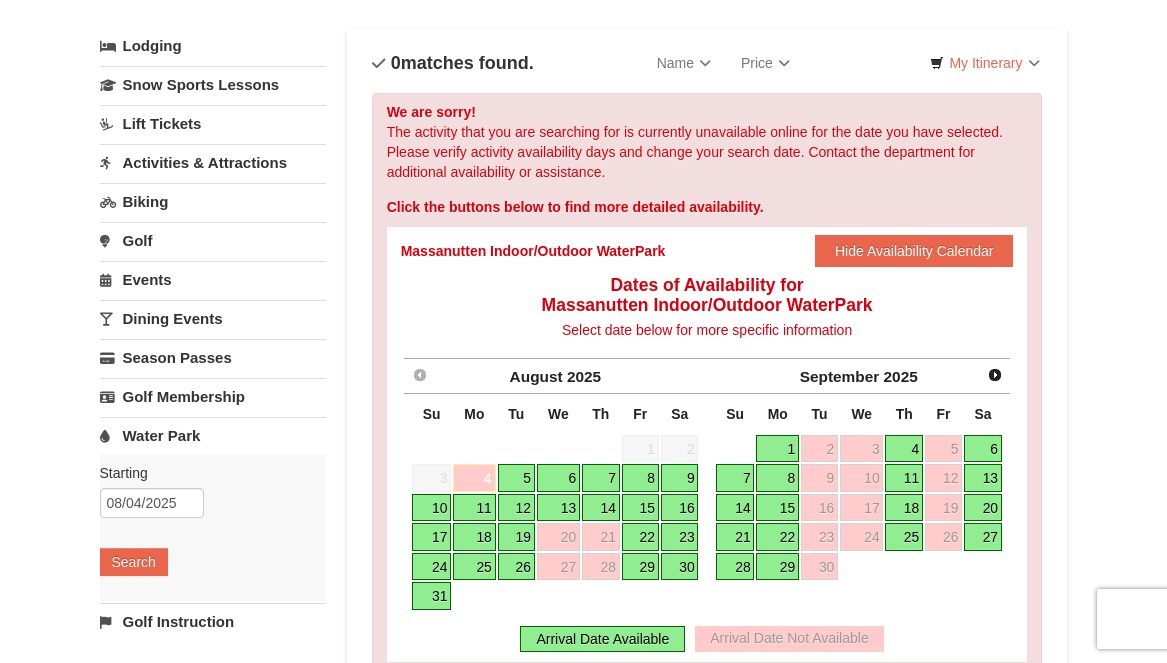 scroll, scrollTop: 111, scrollLeft: 0, axis: vertical 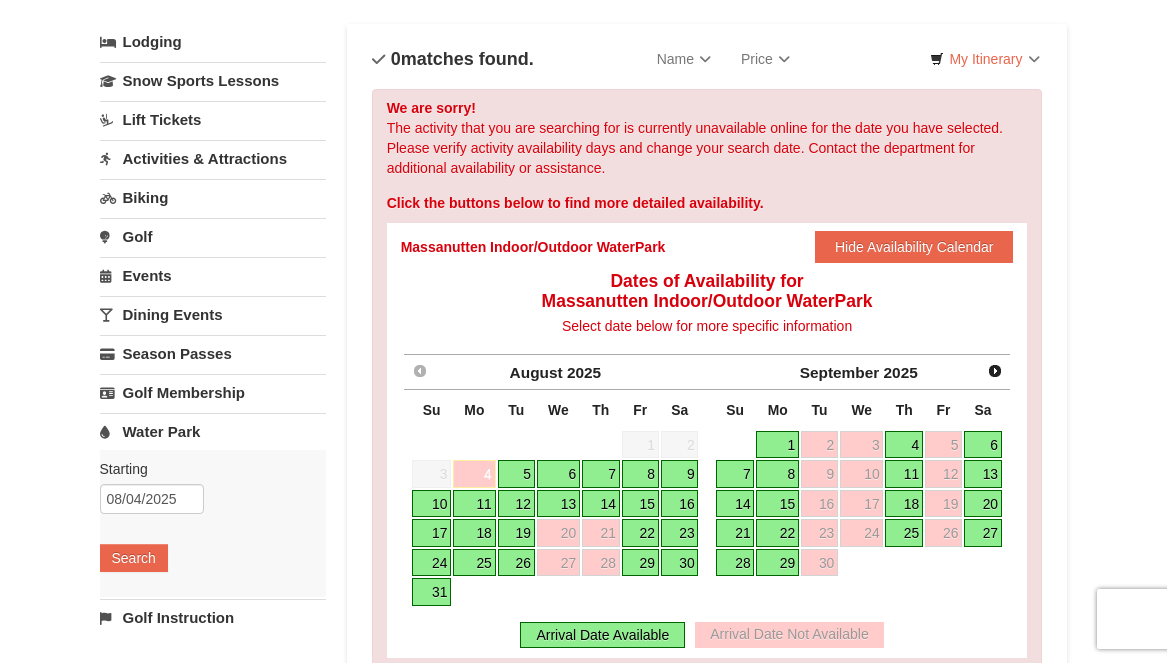 click on "15" at bounding box center (640, 504) 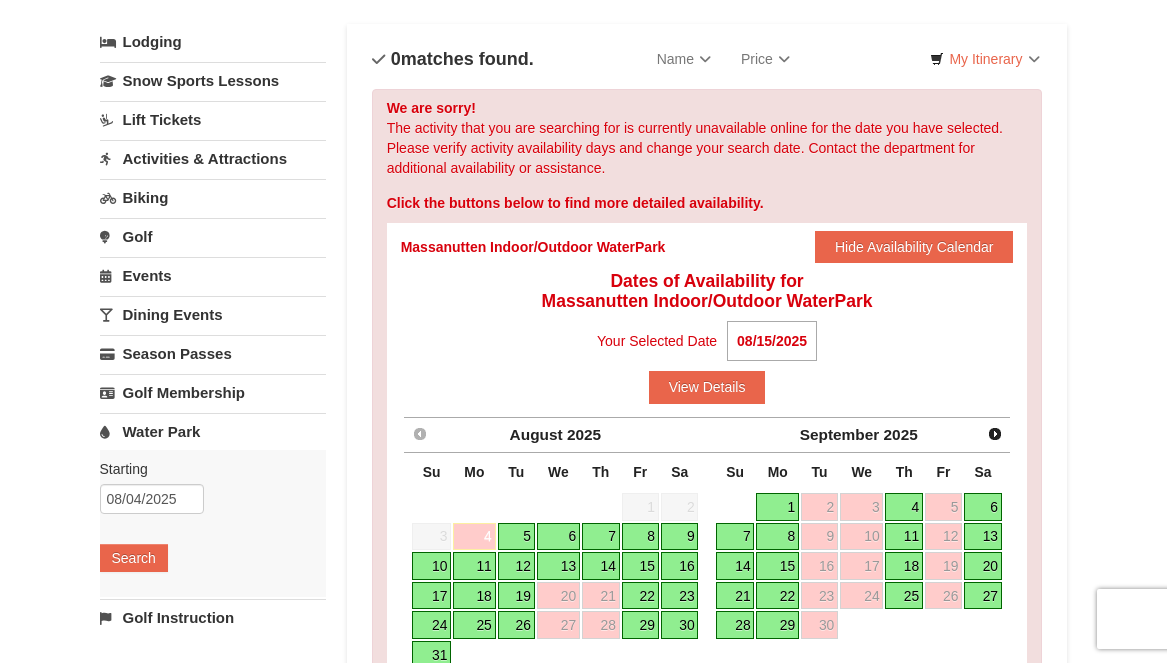click on "15" at bounding box center [640, 566] 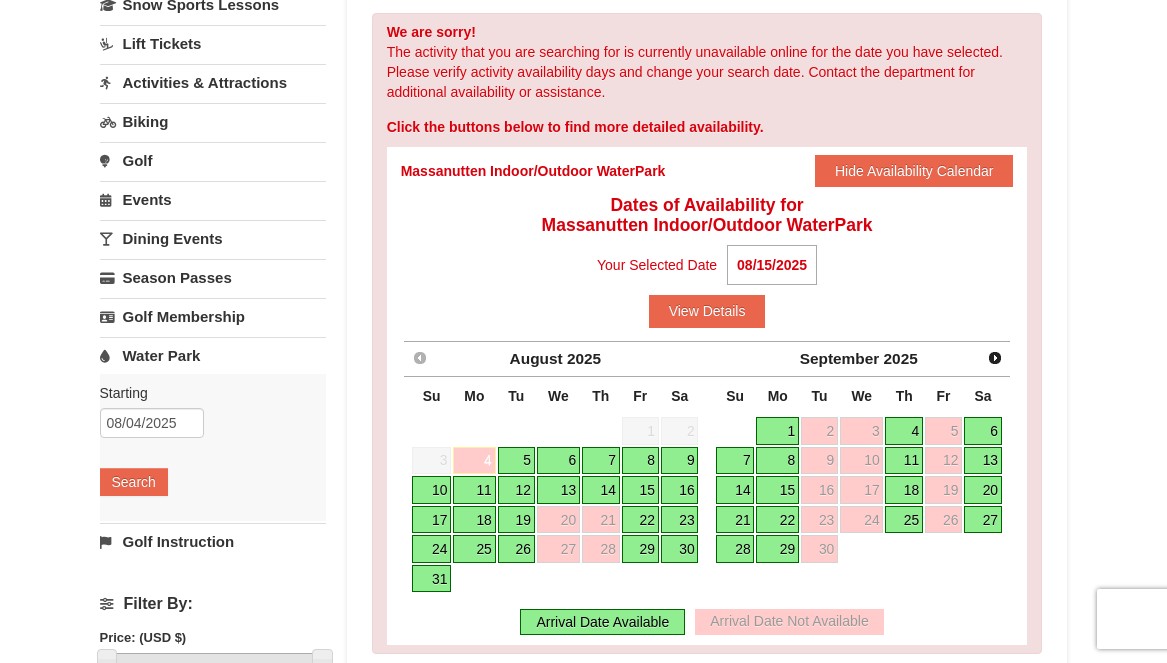 scroll, scrollTop: 185, scrollLeft: 0, axis: vertical 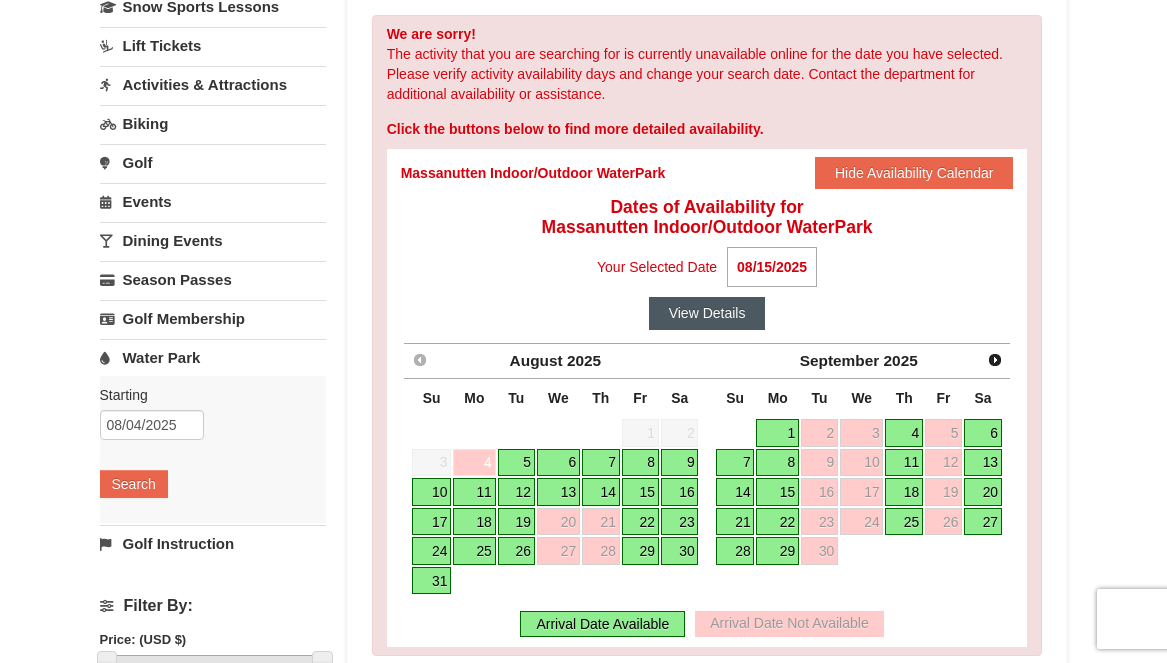 click on "View Details" at bounding box center [707, 313] 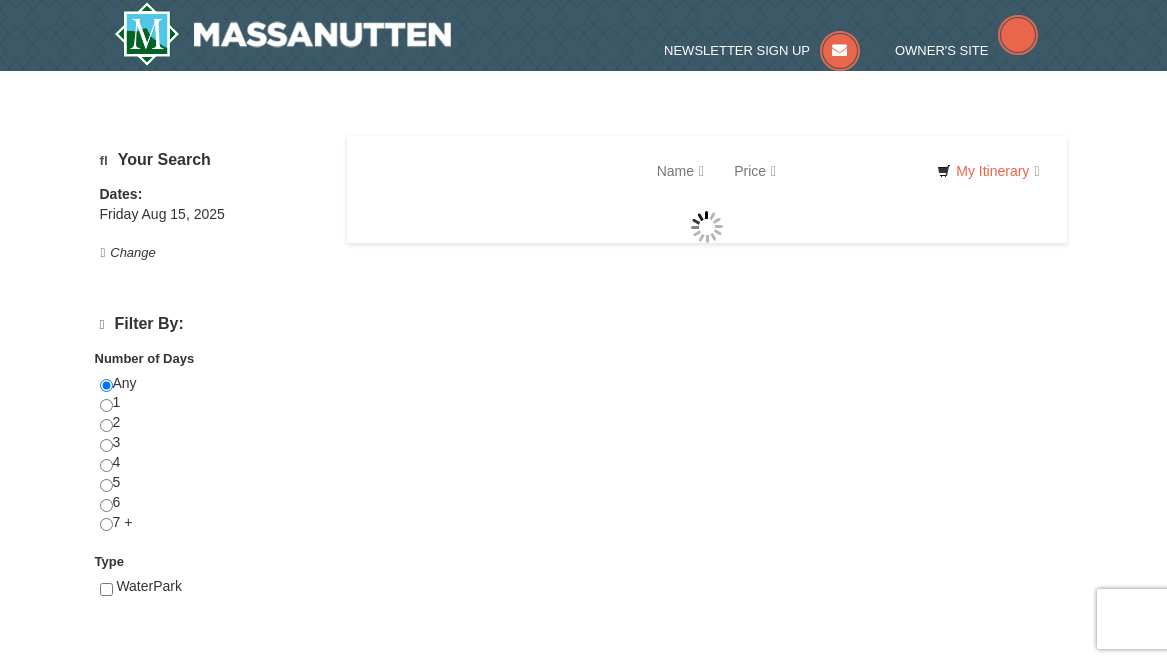 scroll, scrollTop: 0, scrollLeft: 0, axis: both 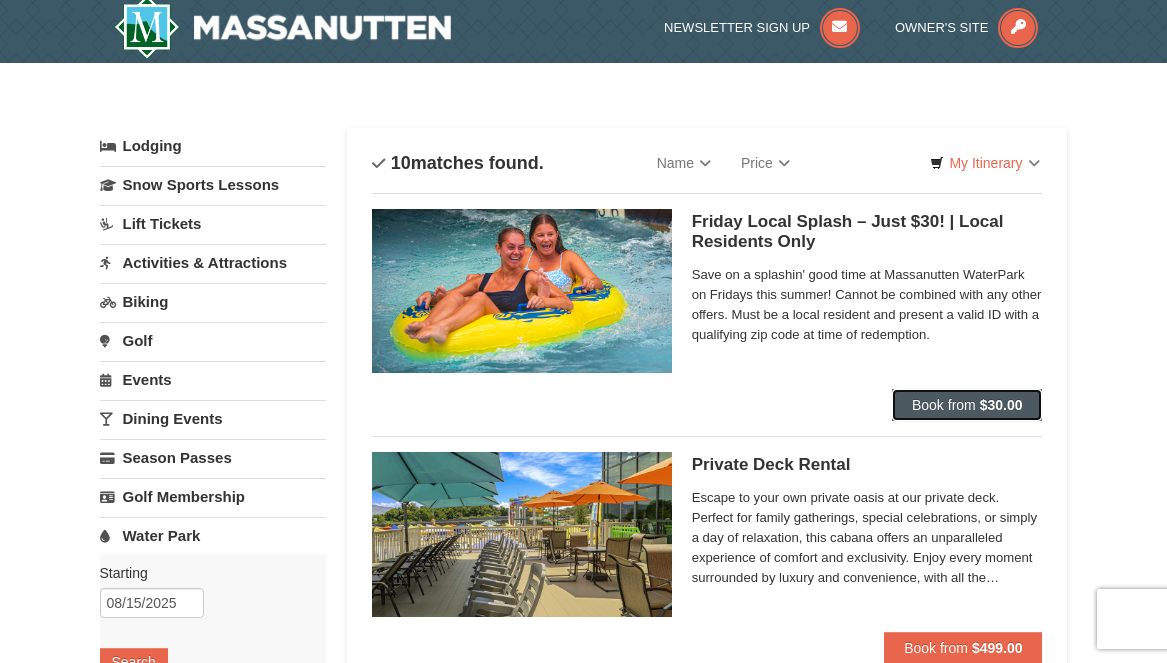 click on "Book from" at bounding box center [944, 405] 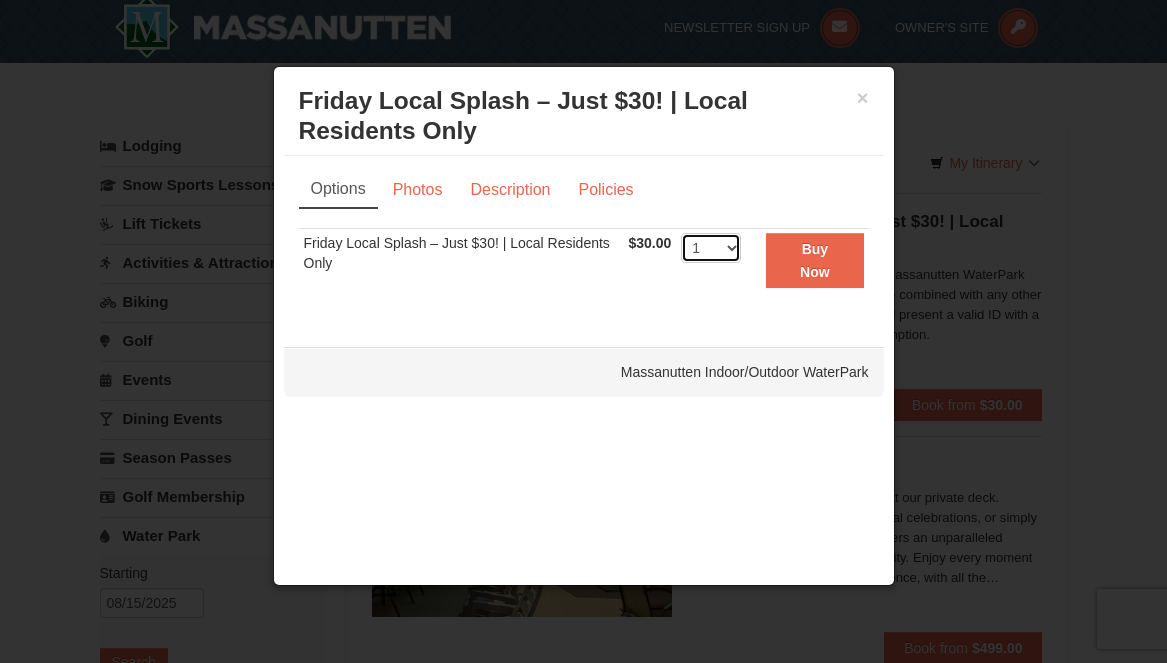 click on "1 2 3 4 5 6 7 8 9 10 11 12 13 14 15 16 17 18 19 20 21 22 23 24 25 26 27 28 29 30 31 32 33 34 35 36 37 38 39 40 41 42 43 44 45 46 47 48 49 50" at bounding box center (711, 248) 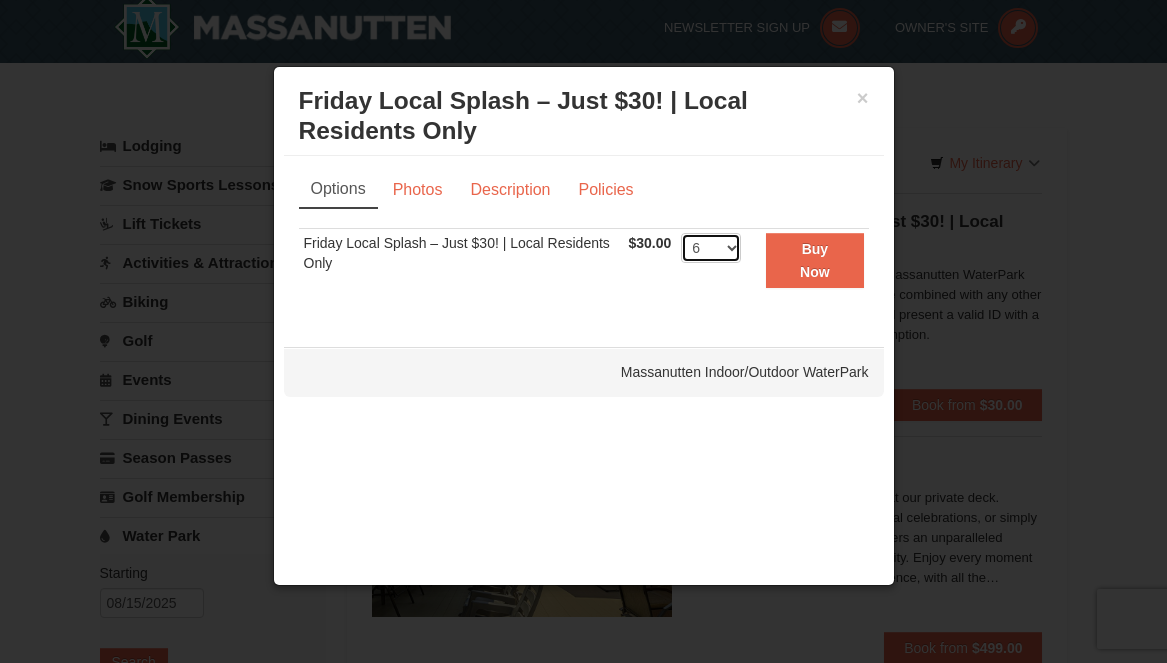 scroll, scrollTop: 0, scrollLeft: 0, axis: both 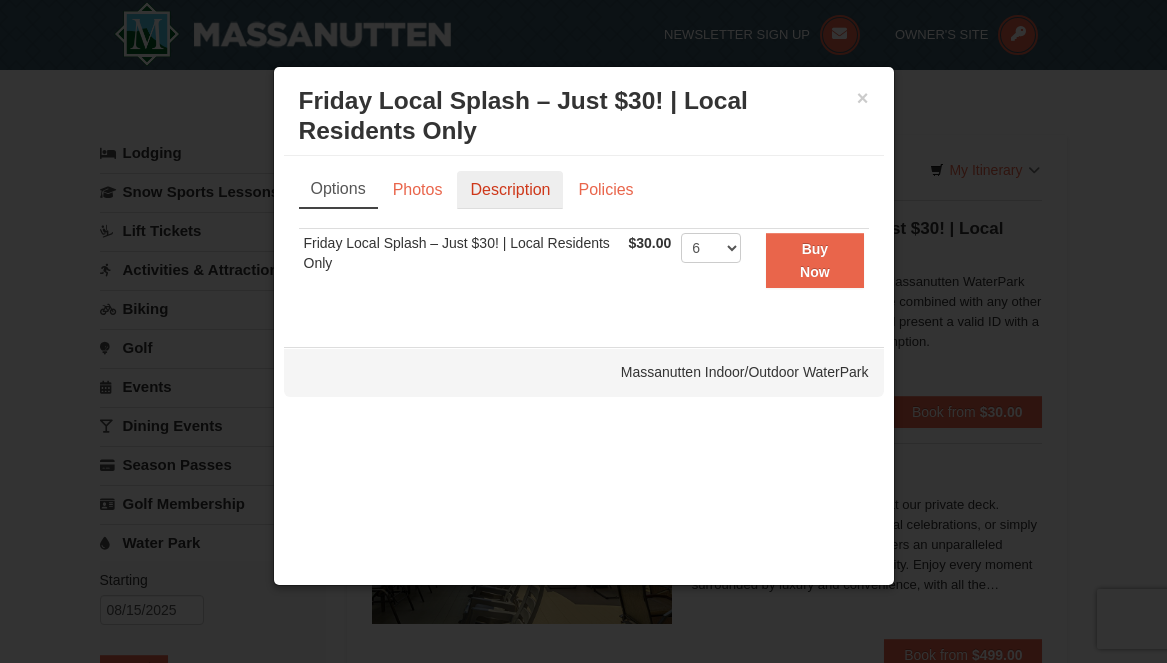 click on "Description" at bounding box center [510, 190] 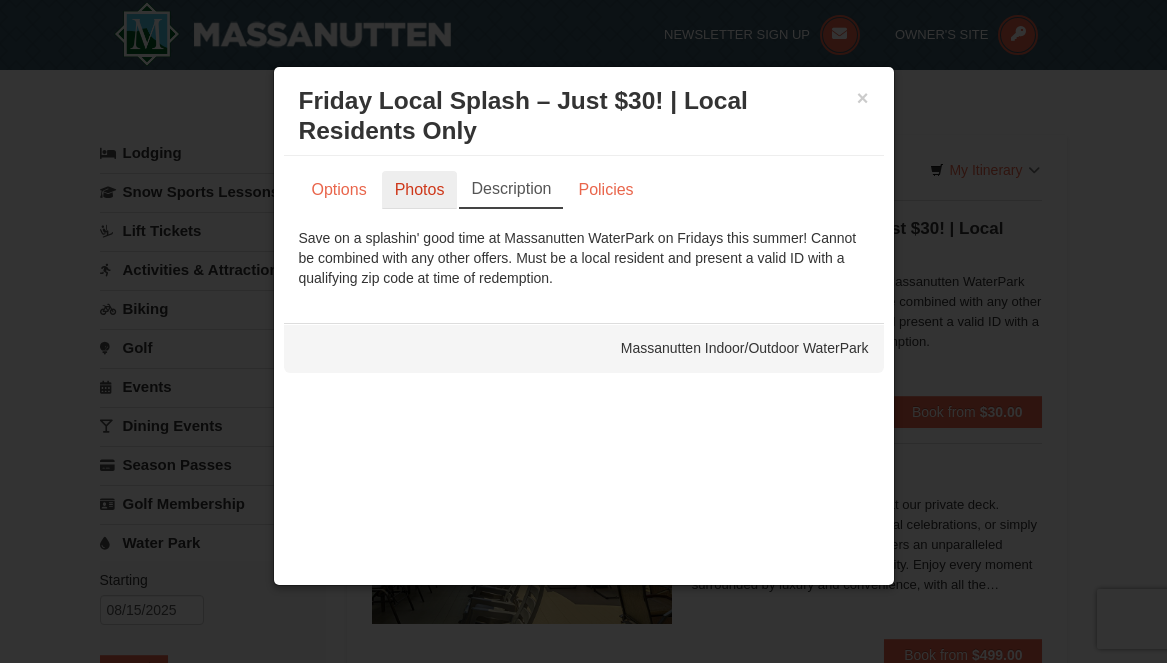 click on "Photos" at bounding box center (420, 190) 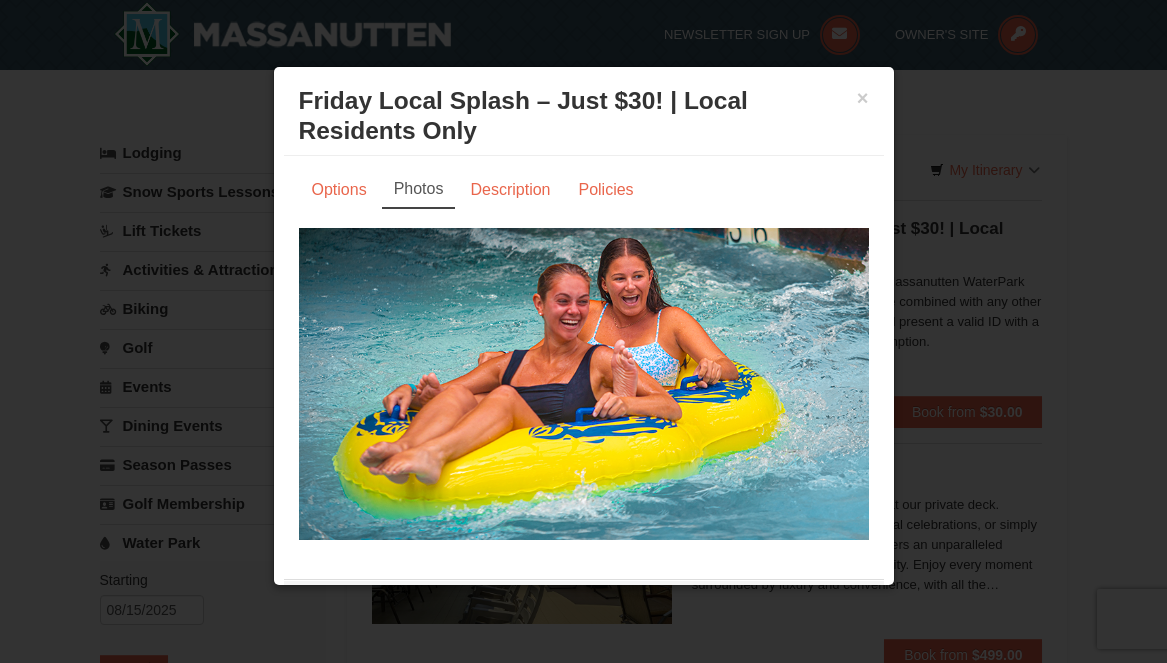 click at bounding box center (584, 384) 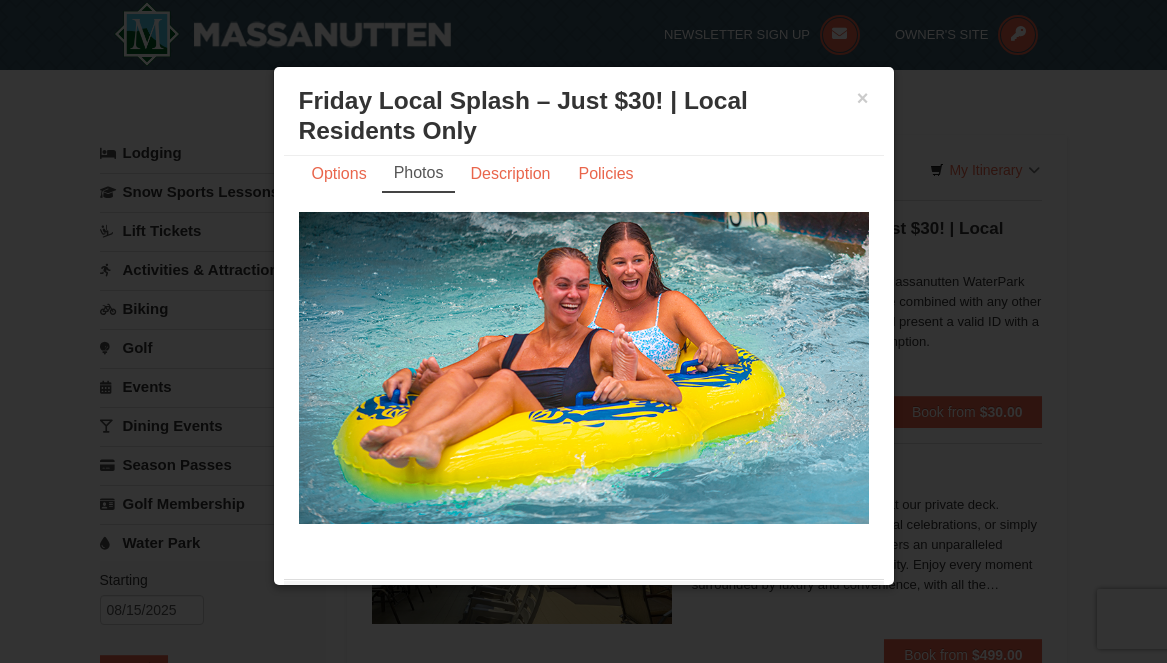 click at bounding box center [584, 368] 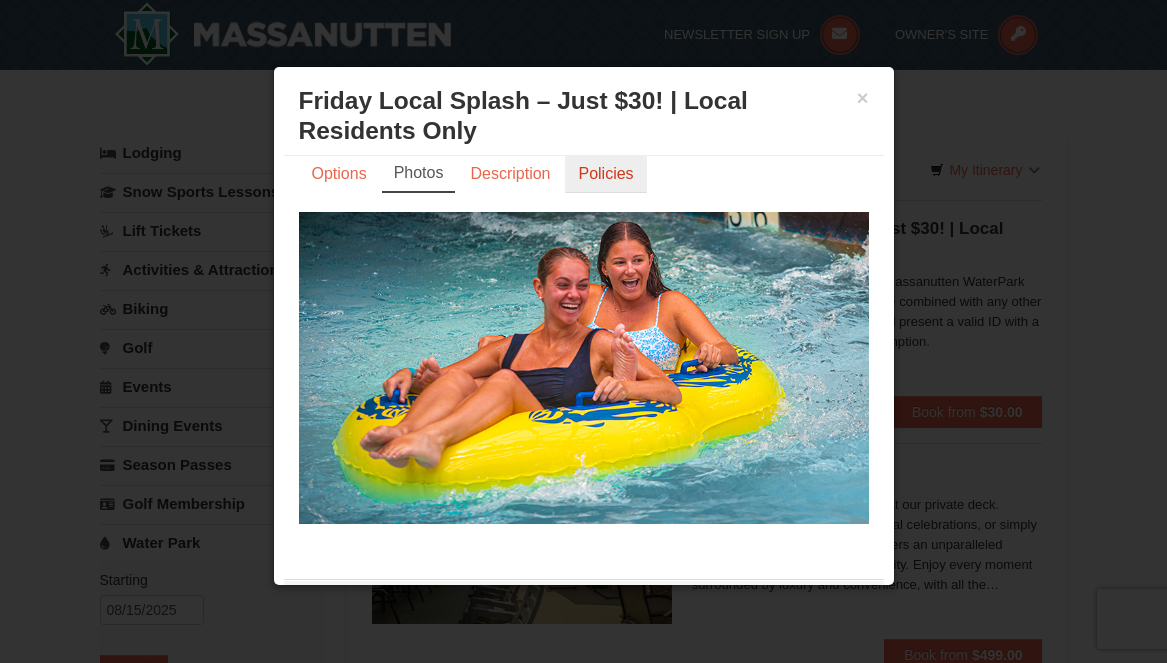 click on "Policies" at bounding box center [605, 174] 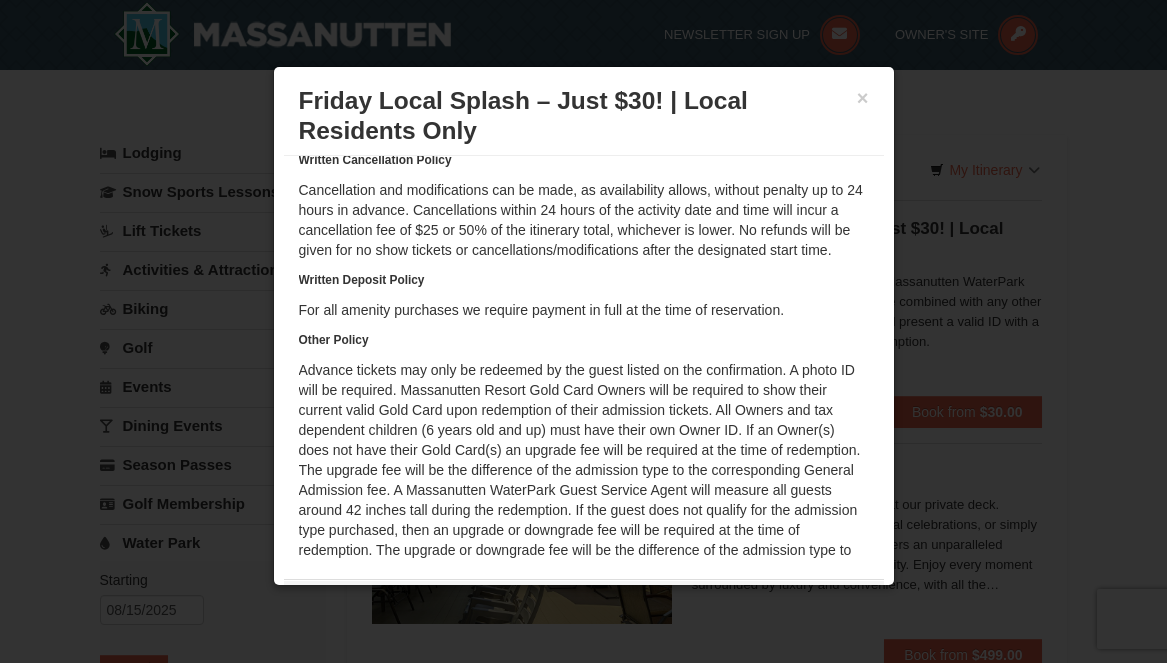 scroll, scrollTop: 144, scrollLeft: 0, axis: vertical 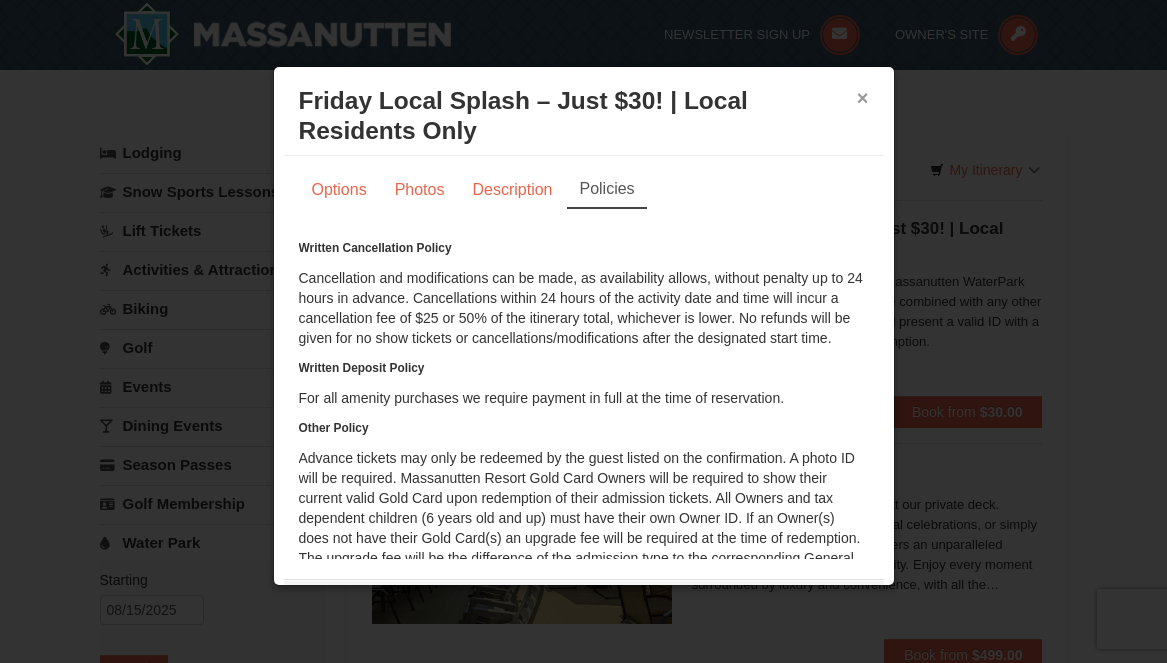 click on "×" at bounding box center [863, 98] 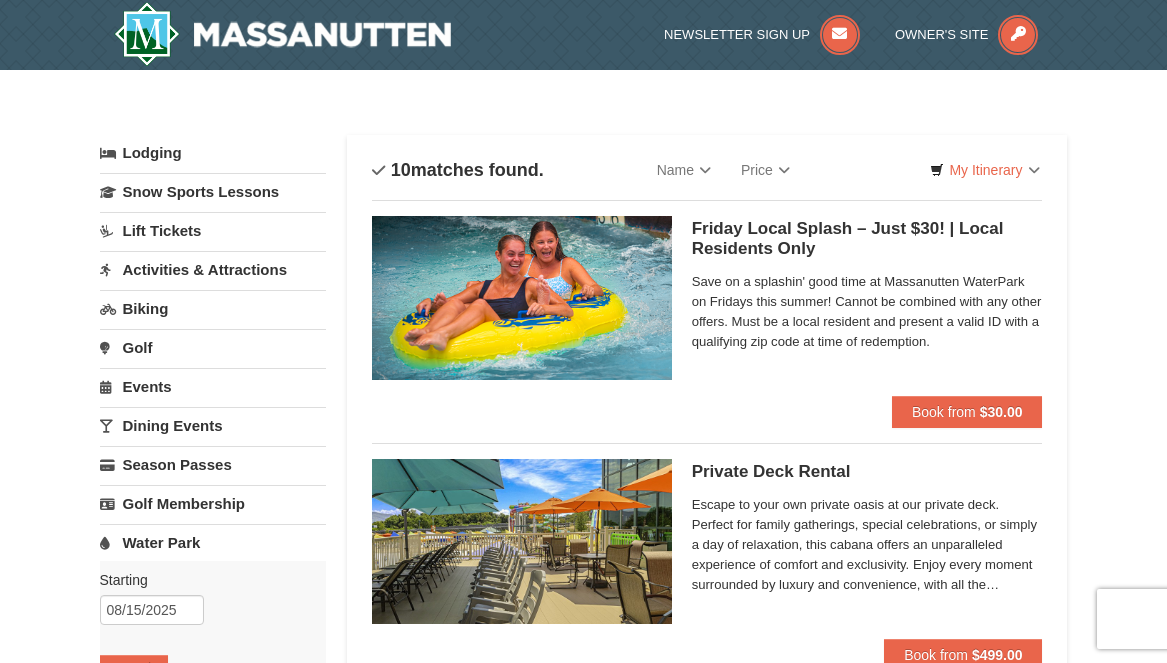 click on "Water Park" at bounding box center (213, 542) 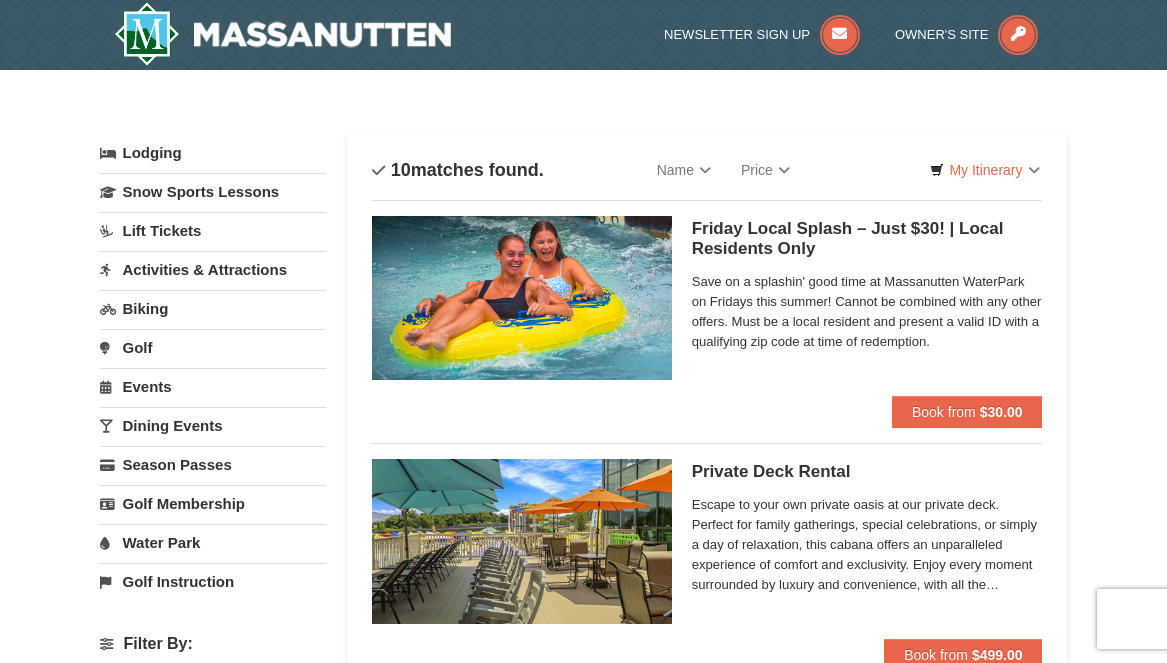 click on "Water Park" at bounding box center (213, 542) 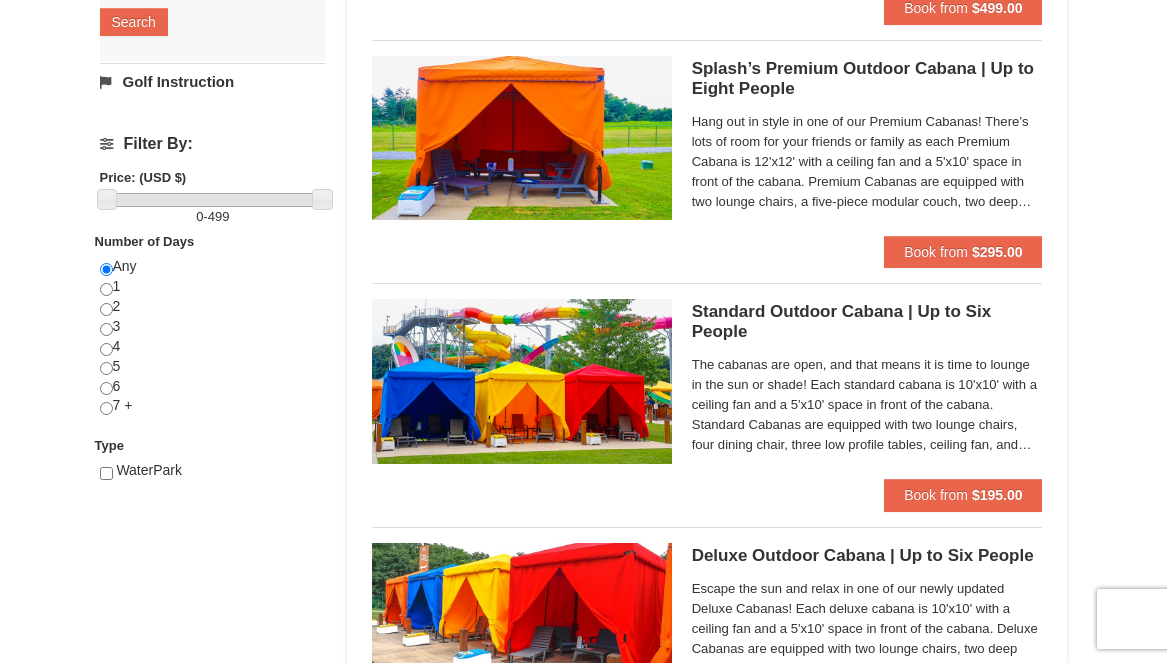scroll, scrollTop: 663, scrollLeft: 0, axis: vertical 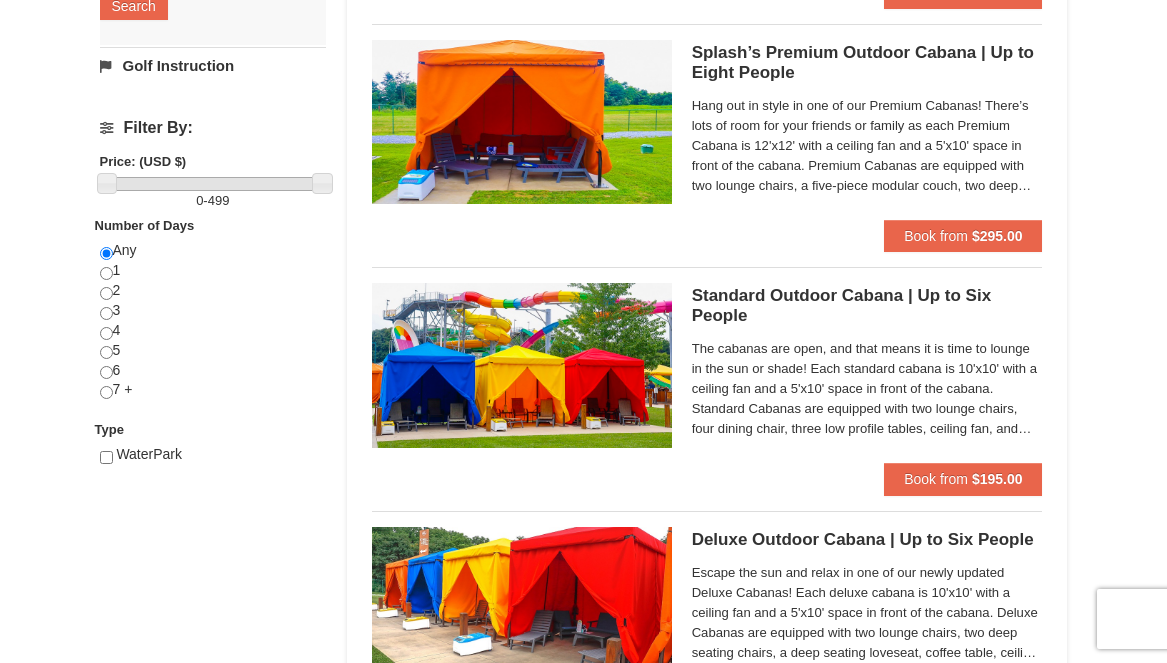 click on "Splash’s Premium Outdoor Cabana | Up to Eight People  Massanutten Indoor/Outdoor WaterPark" at bounding box center (867, 63) 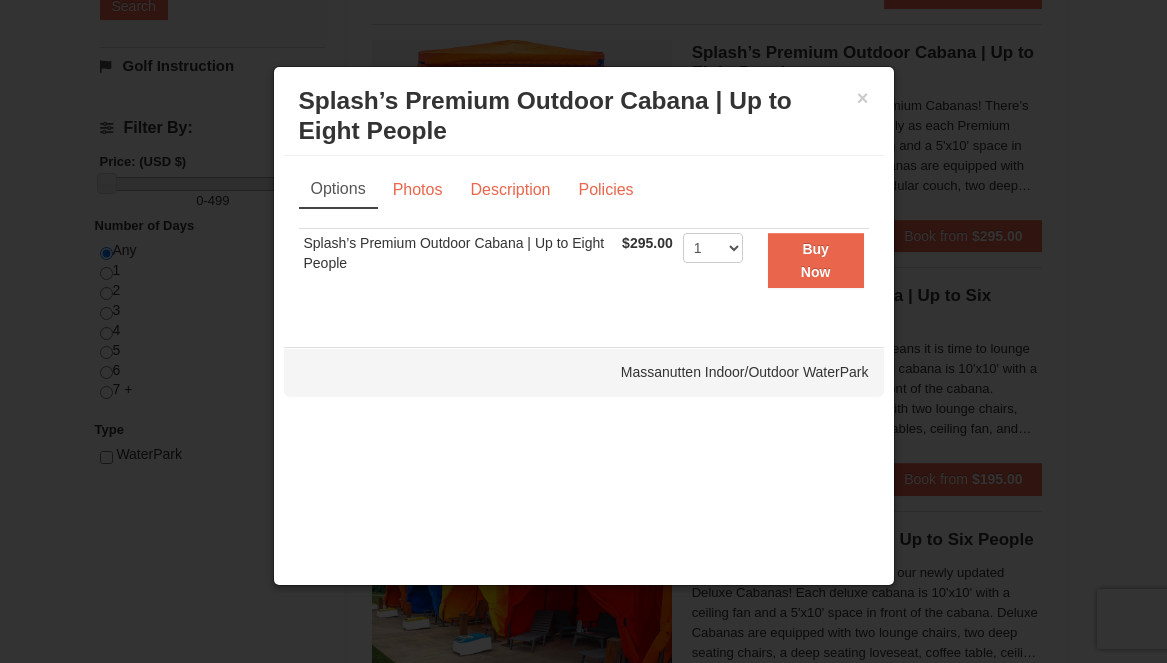 click on "Options
Photos
Description
Policies
Sorry, no matches found.
Please remove some filters, or change your dates to find available options.
Splash’s Premium Outdoor Cabana | Up to Eight People
$295.00
Includes all fees. Tax excluded.
1 2 3 4 5 6 7
Buy Now" at bounding box center [584, 241] 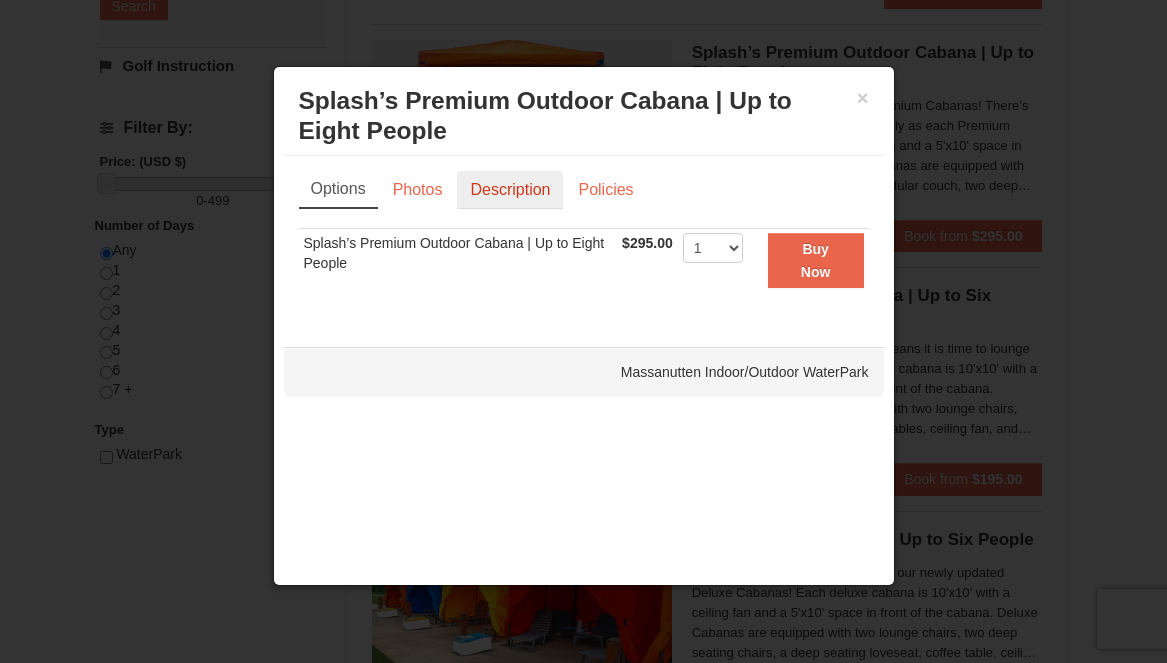 click on "Description" at bounding box center [510, 190] 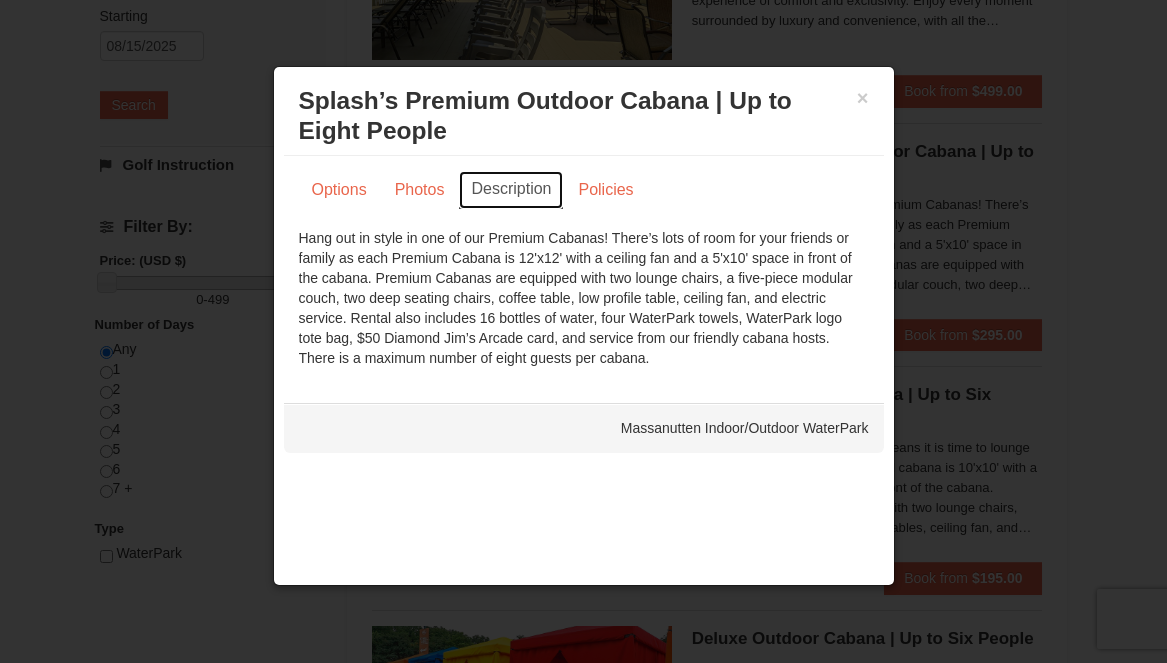 scroll, scrollTop: 538, scrollLeft: 0, axis: vertical 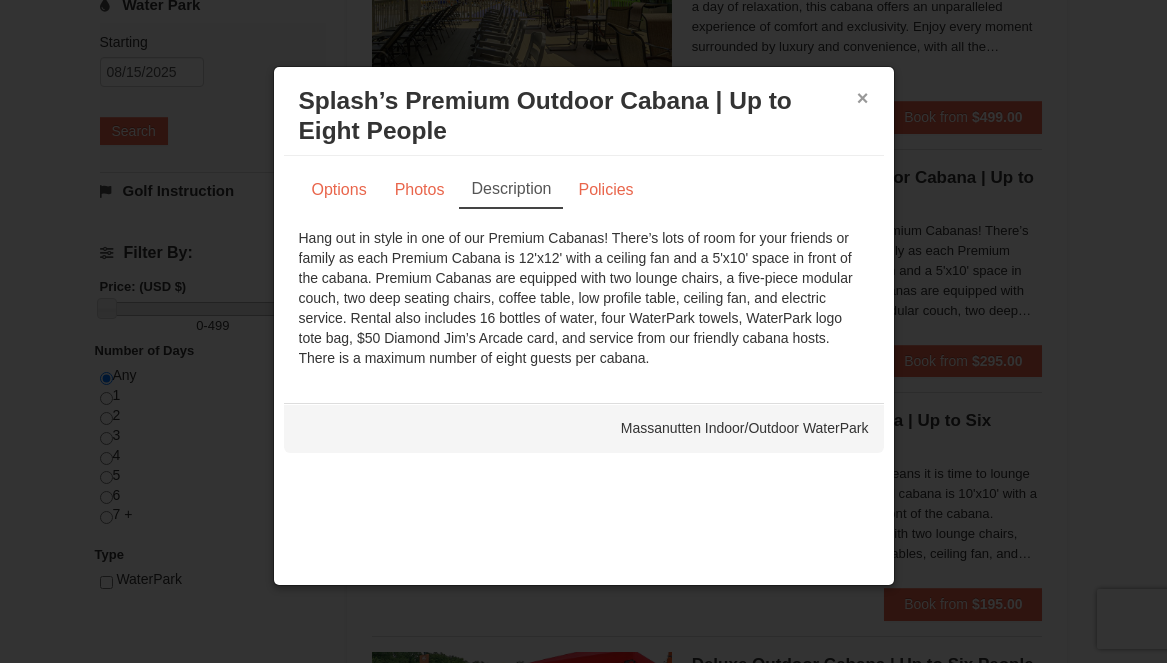 click on "×" at bounding box center (863, 98) 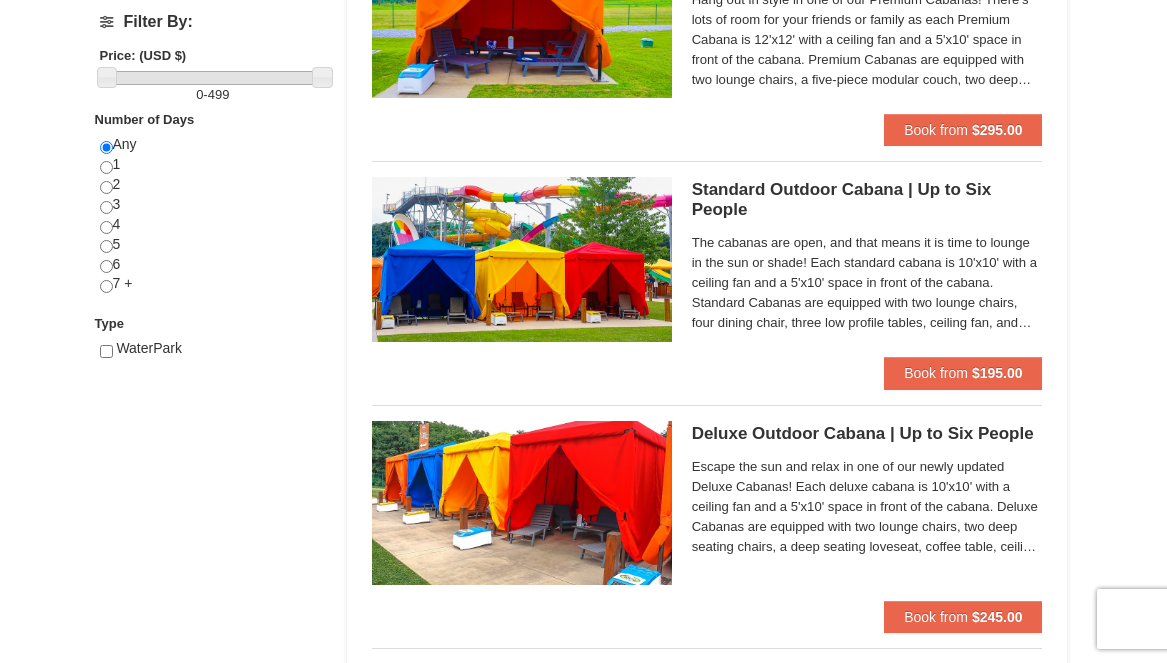 scroll, scrollTop: 772, scrollLeft: 0, axis: vertical 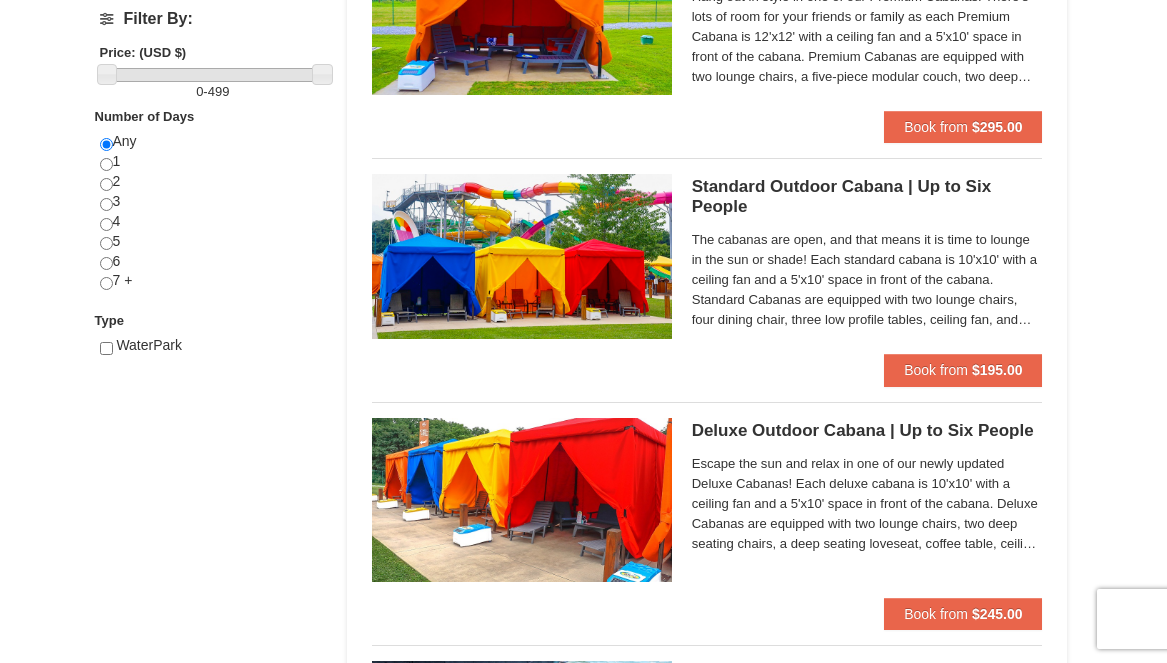 click on "Standard Outdoor Cabana | Up to Six People  Massanutten Indoor/Outdoor WaterPark" at bounding box center (867, 197) 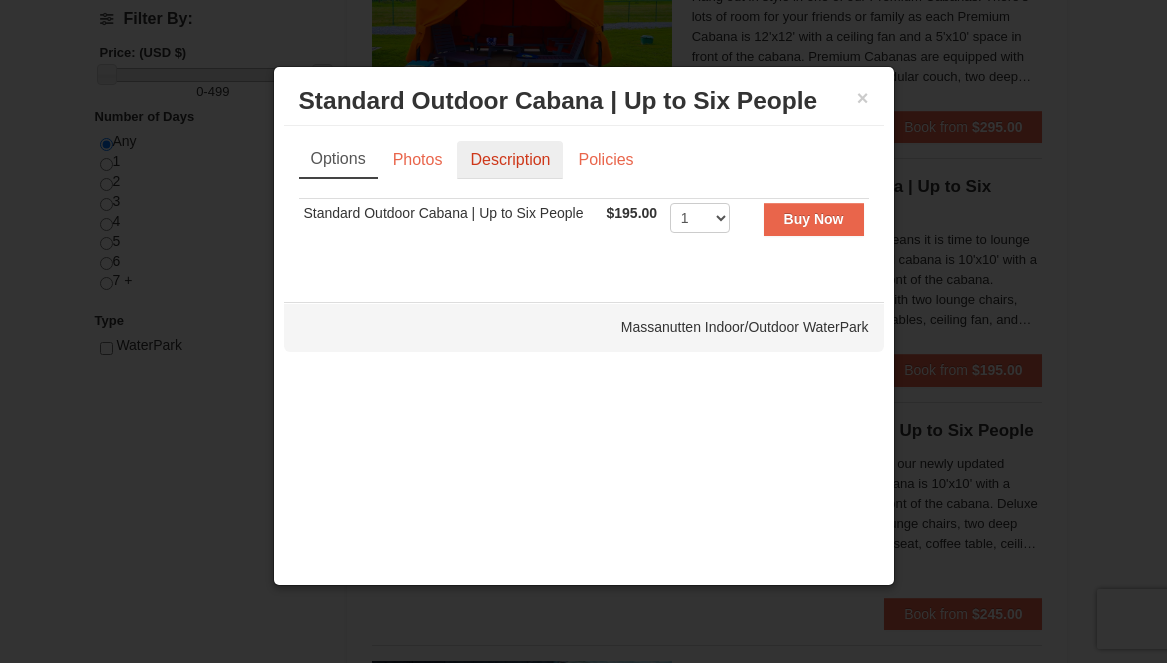 click on "Description" at bounding box center (510, 160) 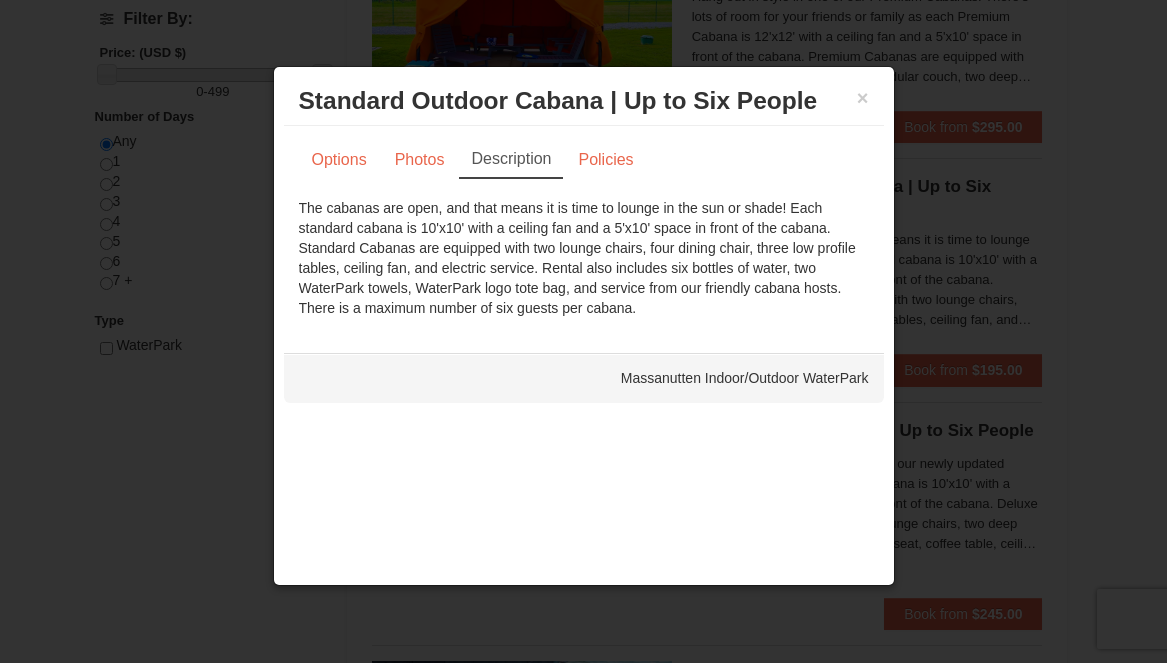 click on "×
Standard Outdoor Cabana | Up to Six People  Massanutten Indoor/Outdoor WaterPark" at bounding box center [584, 101] 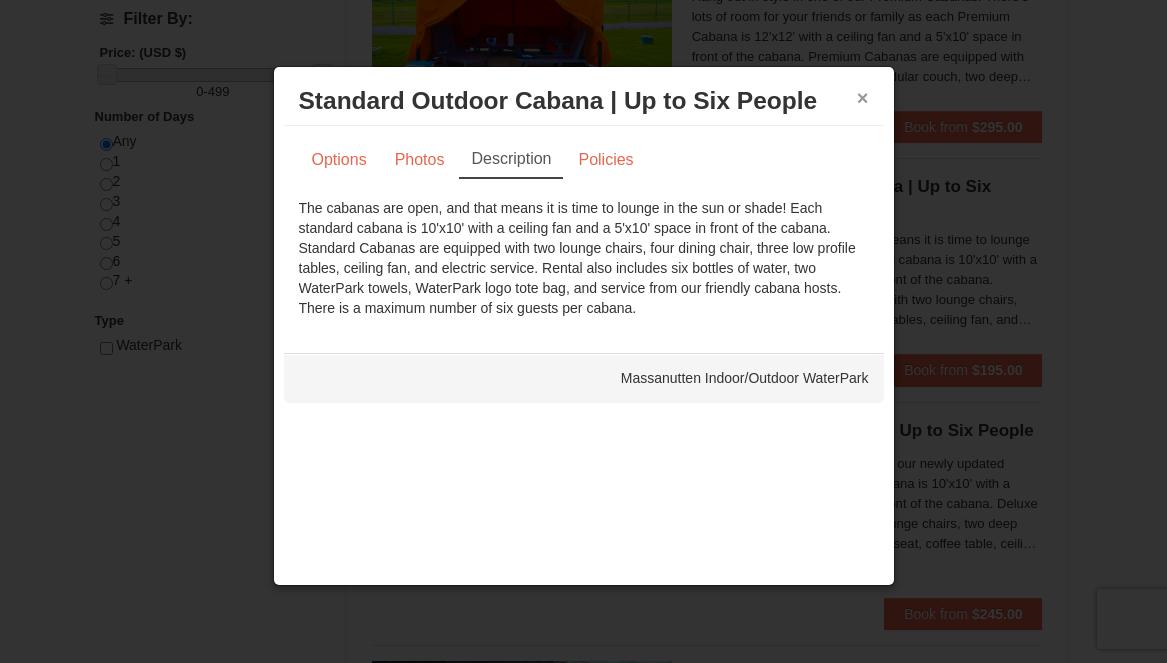 click on "×" at bounding box center [863, 98] 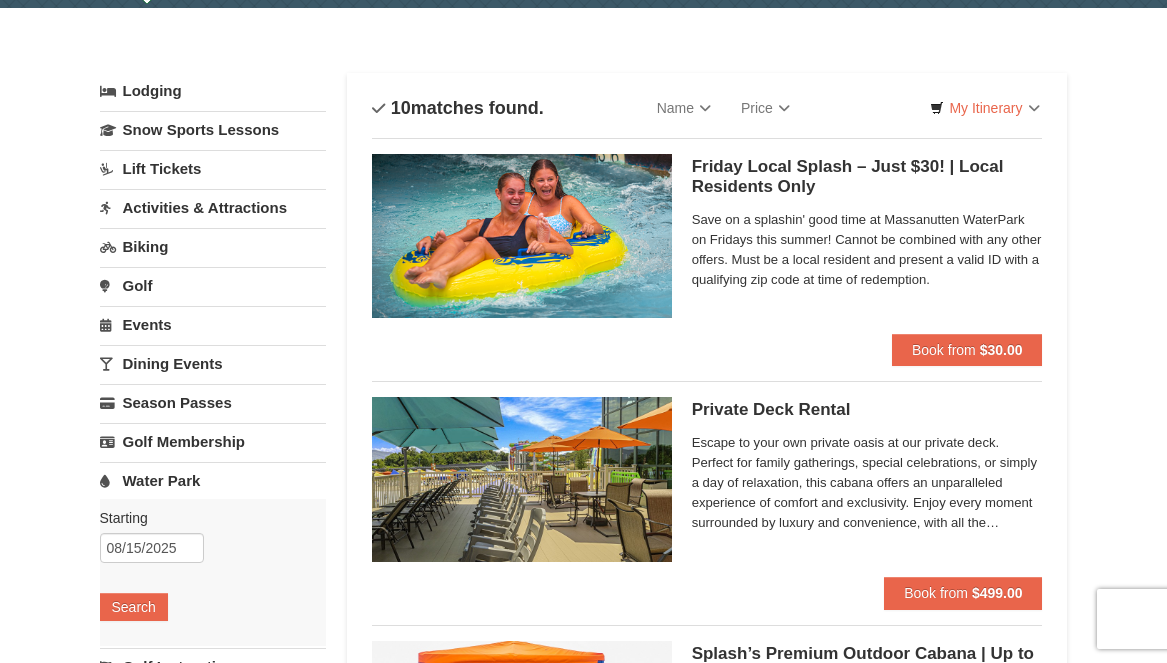 scroll, scrollTop: 0, scrollLeft: 0, axis: both 